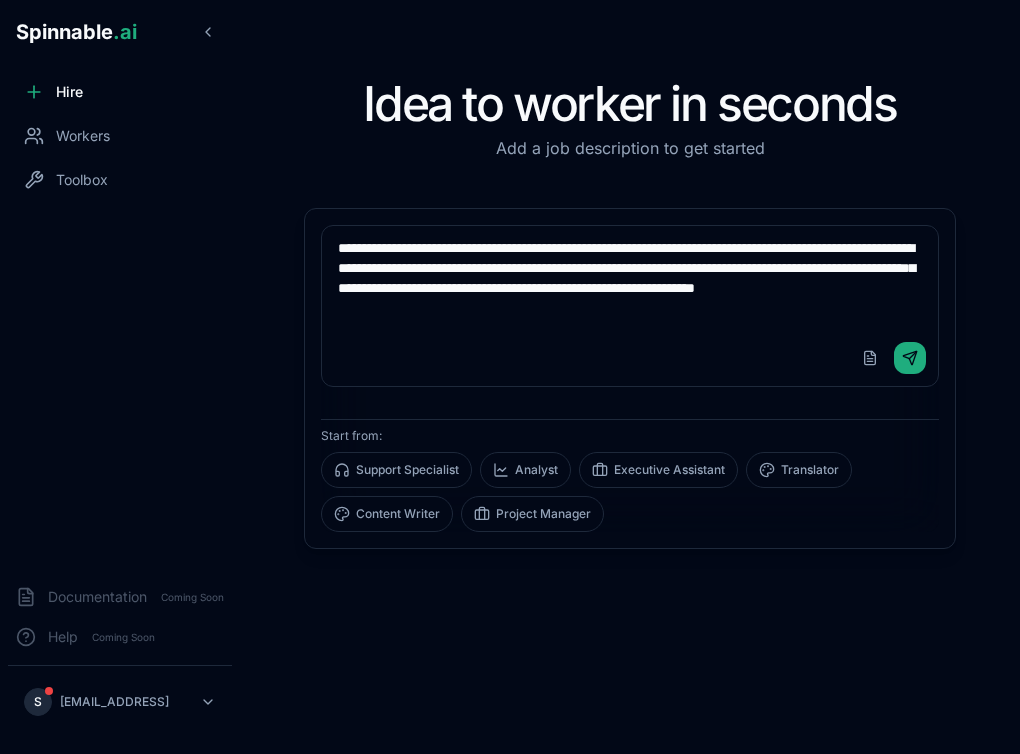 scroll, scrollTop: 0, scrollLeft: 0, axis: both 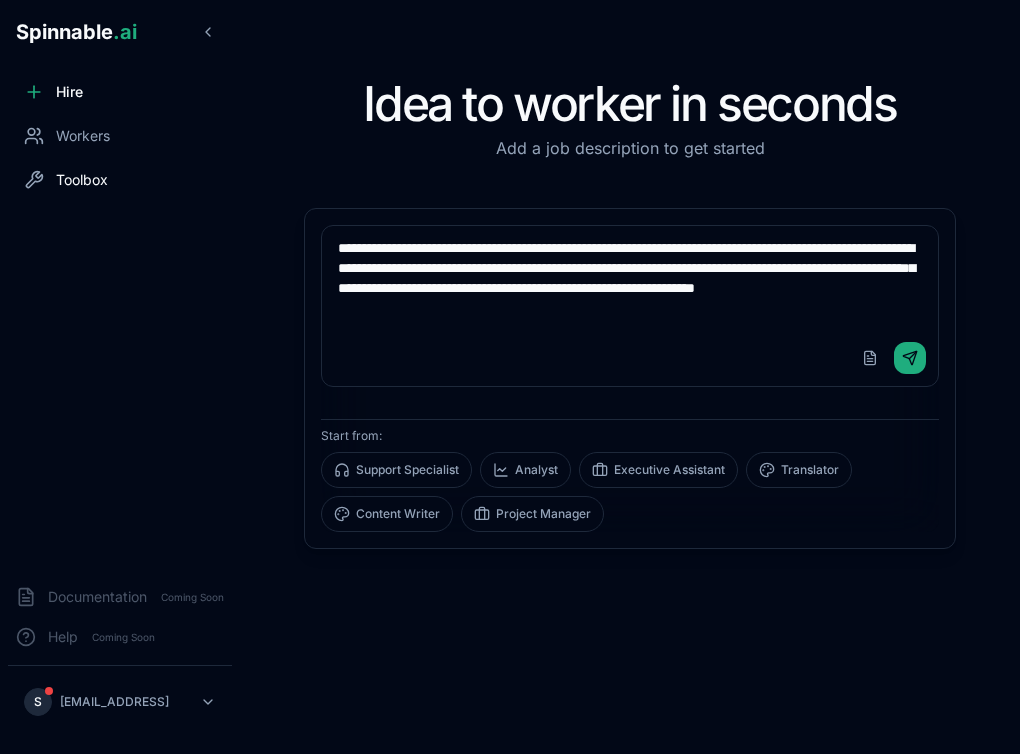 click on "Toolbox" at bounding box center (66, 180) 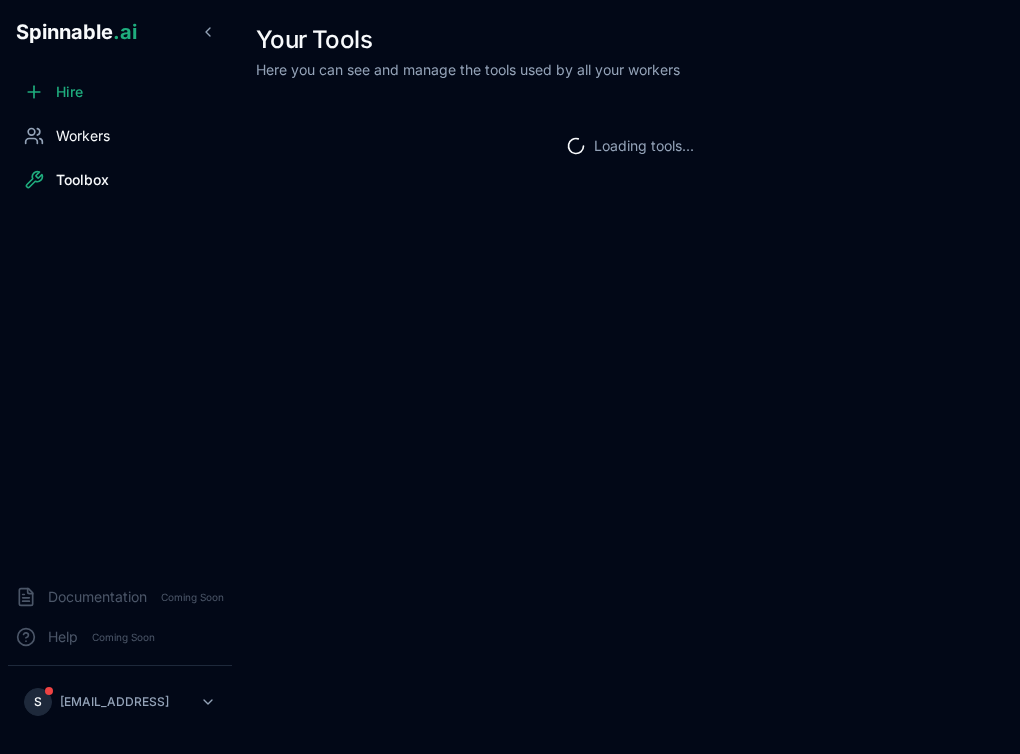 click on "Workers" at bounding box center (83, 136) 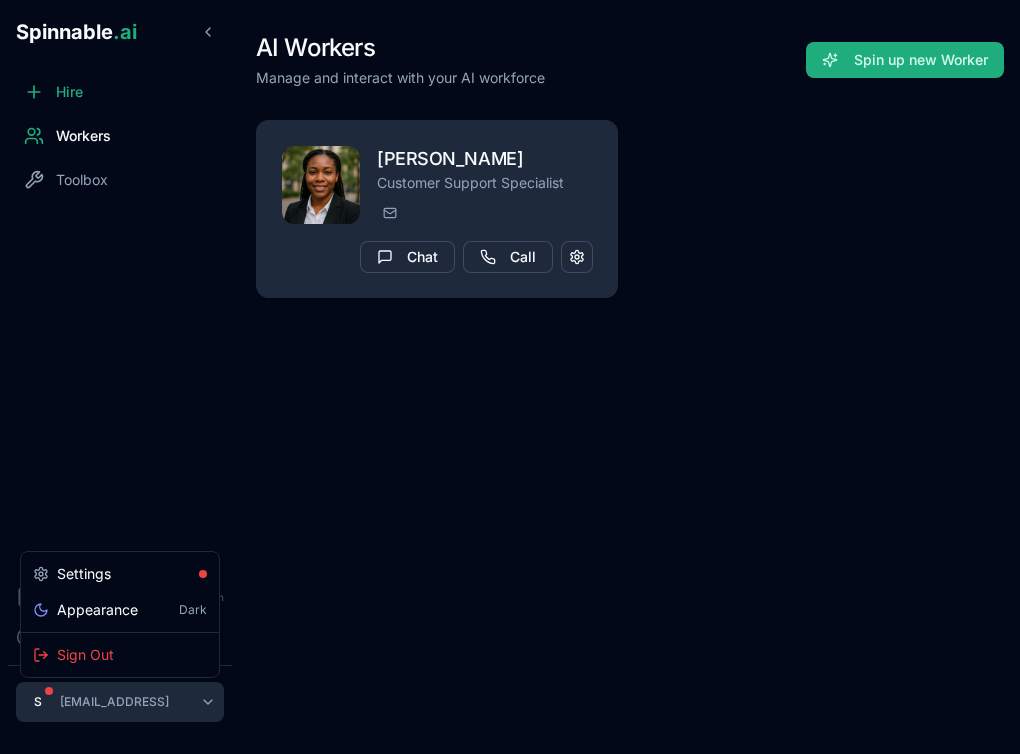 click on "Spinnable .ai Hire Workers Toolbox Documentation Coming Soon Help Coming Soon S [PERSON_NAME][EMAIL_ADDRESS] AI Workers Manage and interact with your AI workforce Spin up new Worker [PERSON_NAME] Customer Support Specialist [PERSON_NAME][EMAIL_ADDRESS][PERSON_NAME] Handle customer inquiries with professionalism while providing helpful and accurate information to ensure customer satisfaction. Chat Call
Settings Appearance Dark Sign Out" at bounding box center [510, 377] 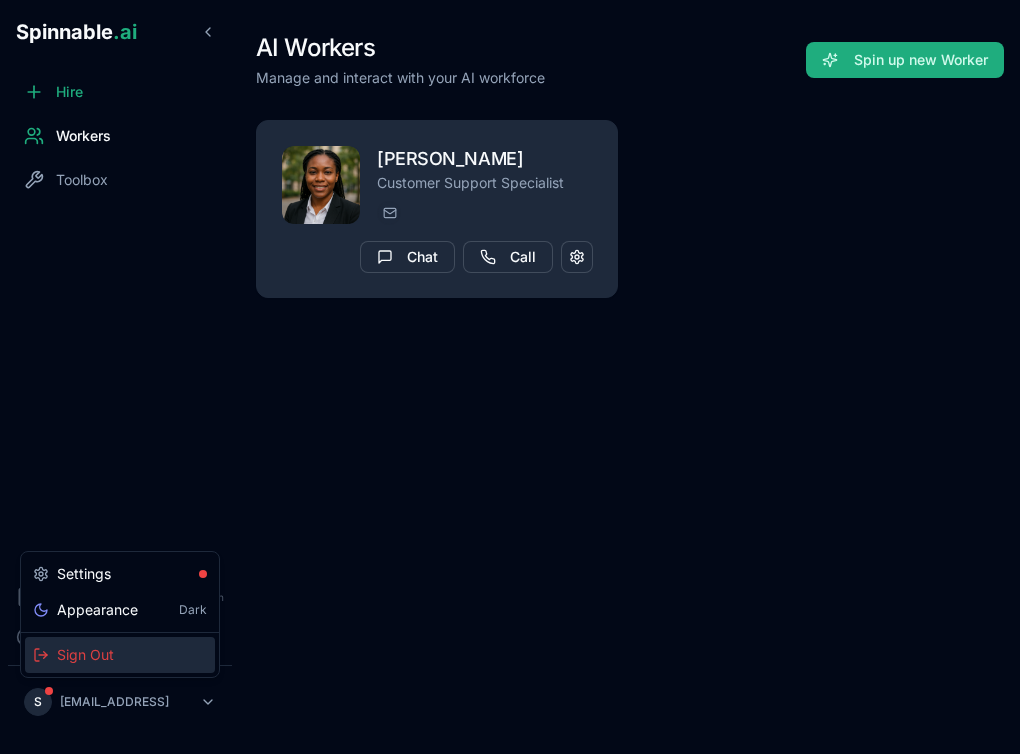 click on "Sign Out" at bounding box center [120, 655] 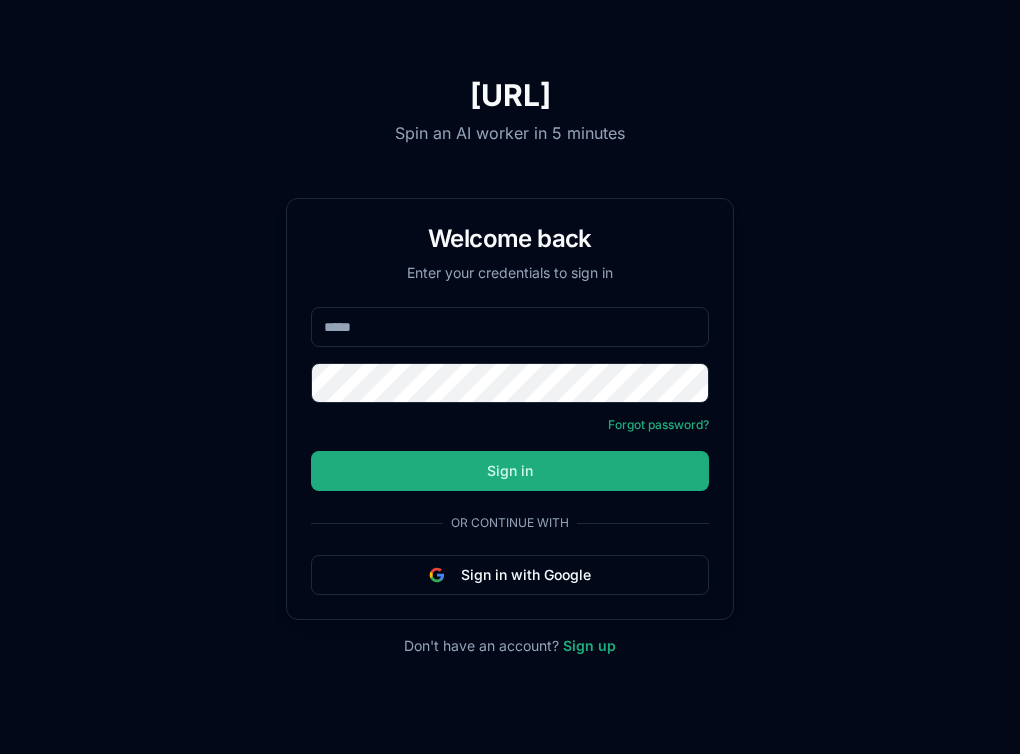 scroll, scrollTop: 0, scrollLeft: 0, axis: both 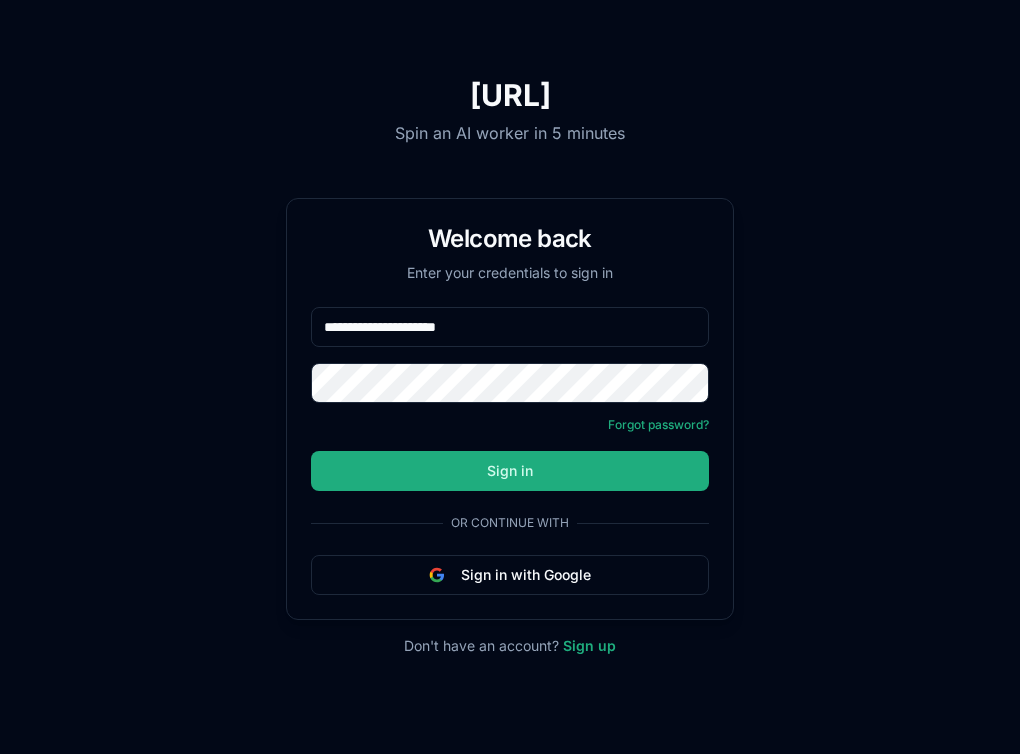 type on "**********" 